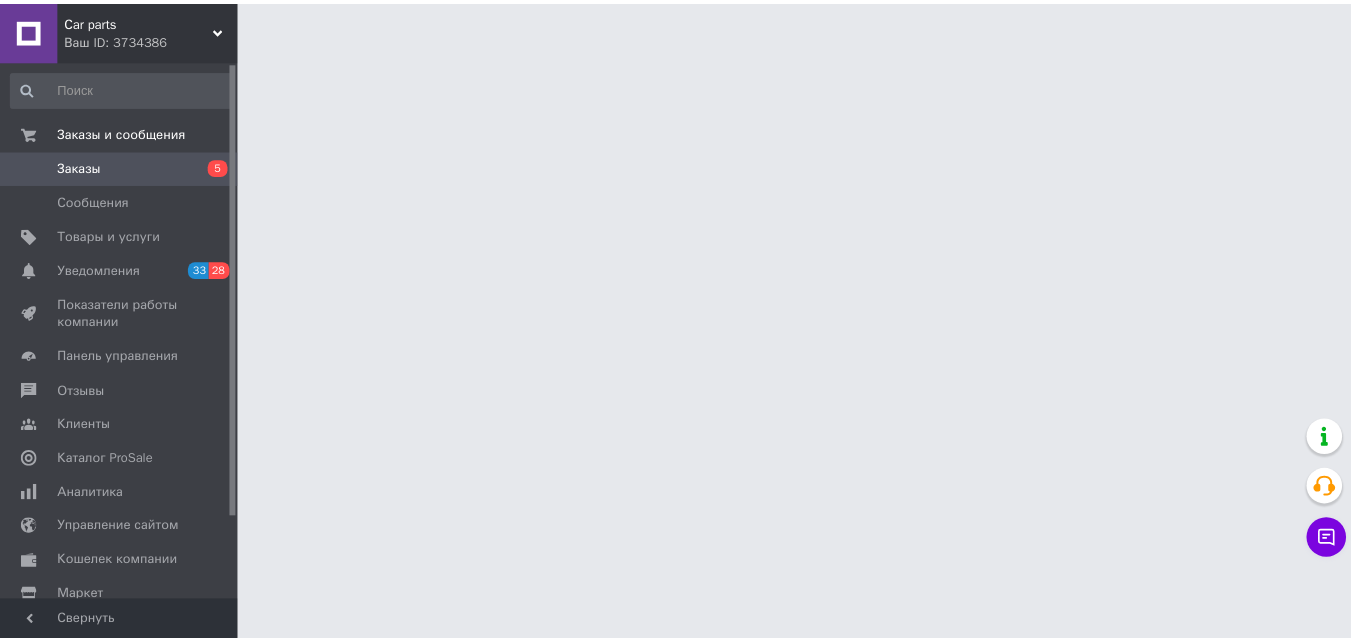 scroll, scrollTop: 0, scrollLeft: 0, axis: both 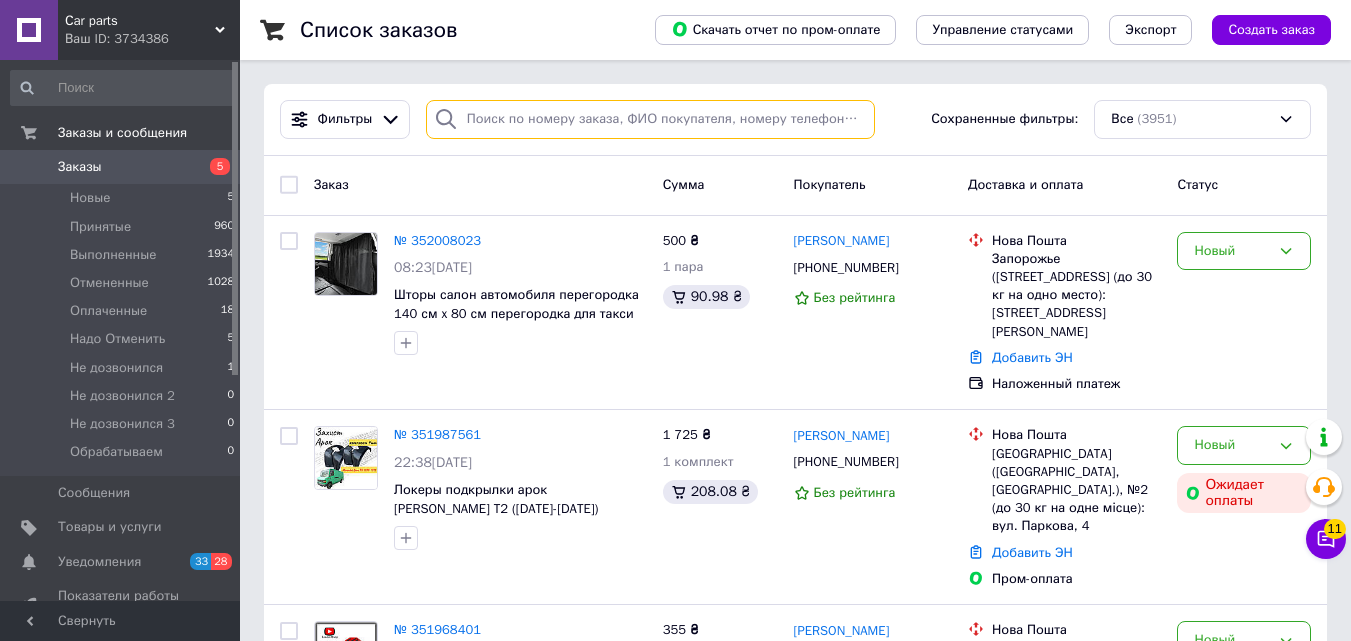 click at bounding box center [650, 119] 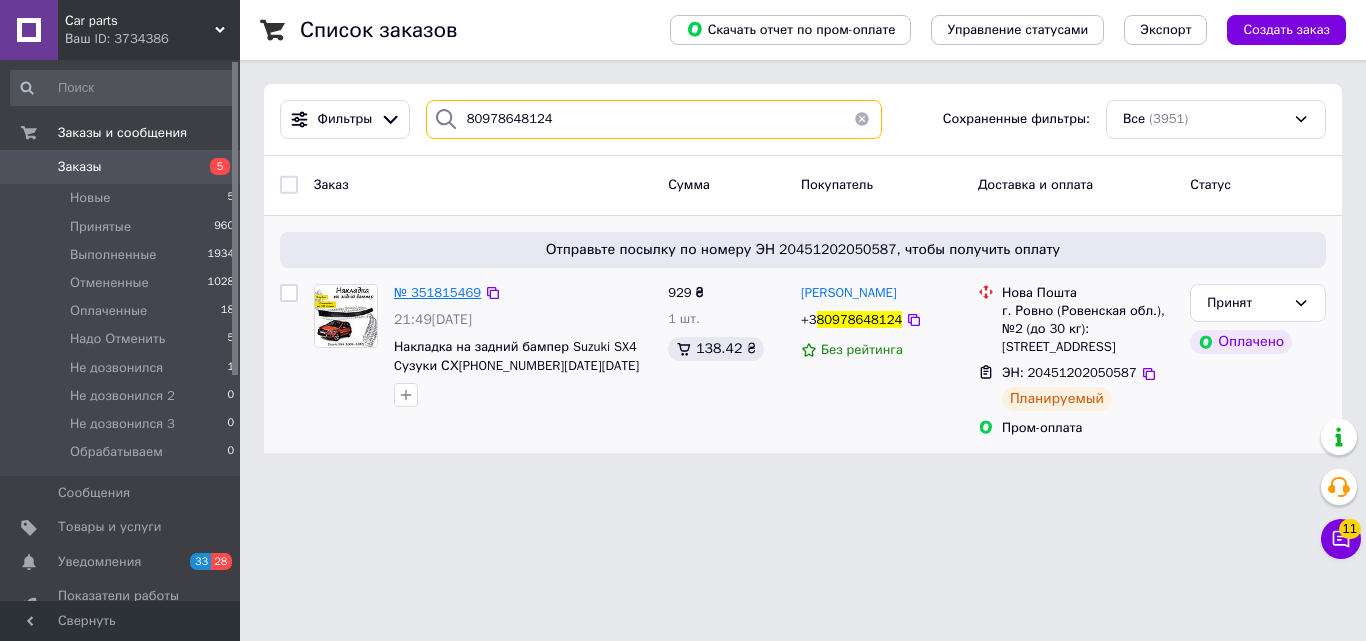 type on "80978648124" 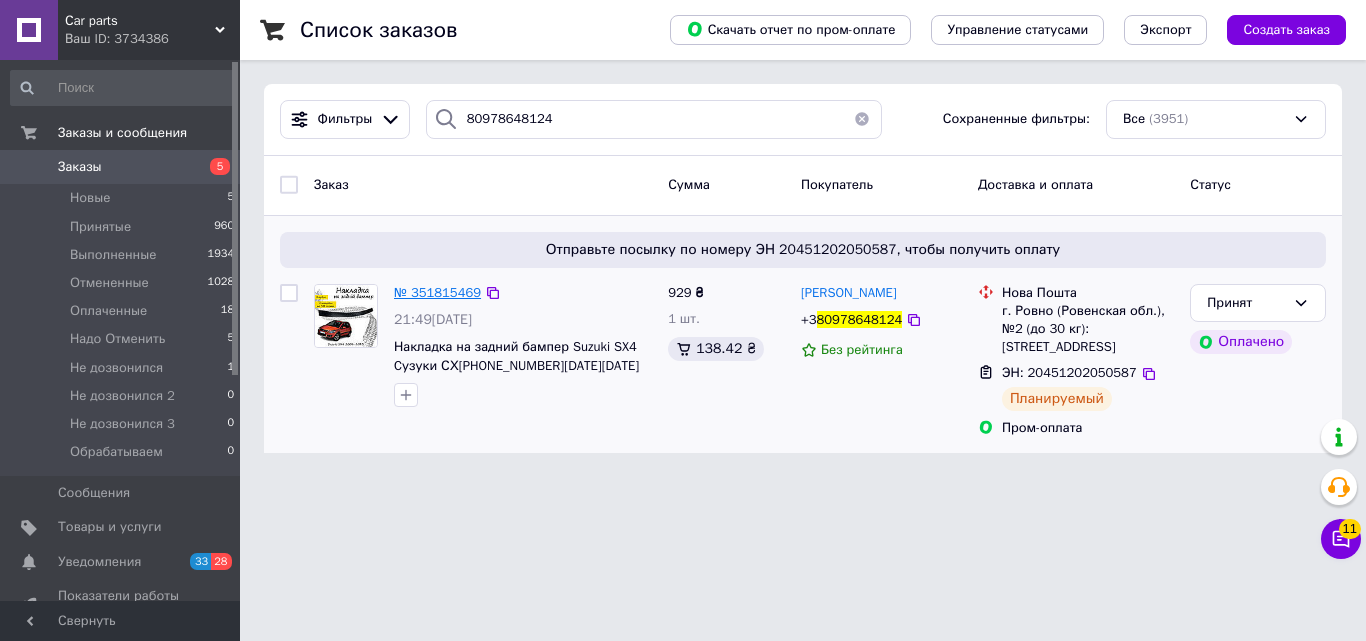 click on "№ 351815469" at bounding box center (437, 292) 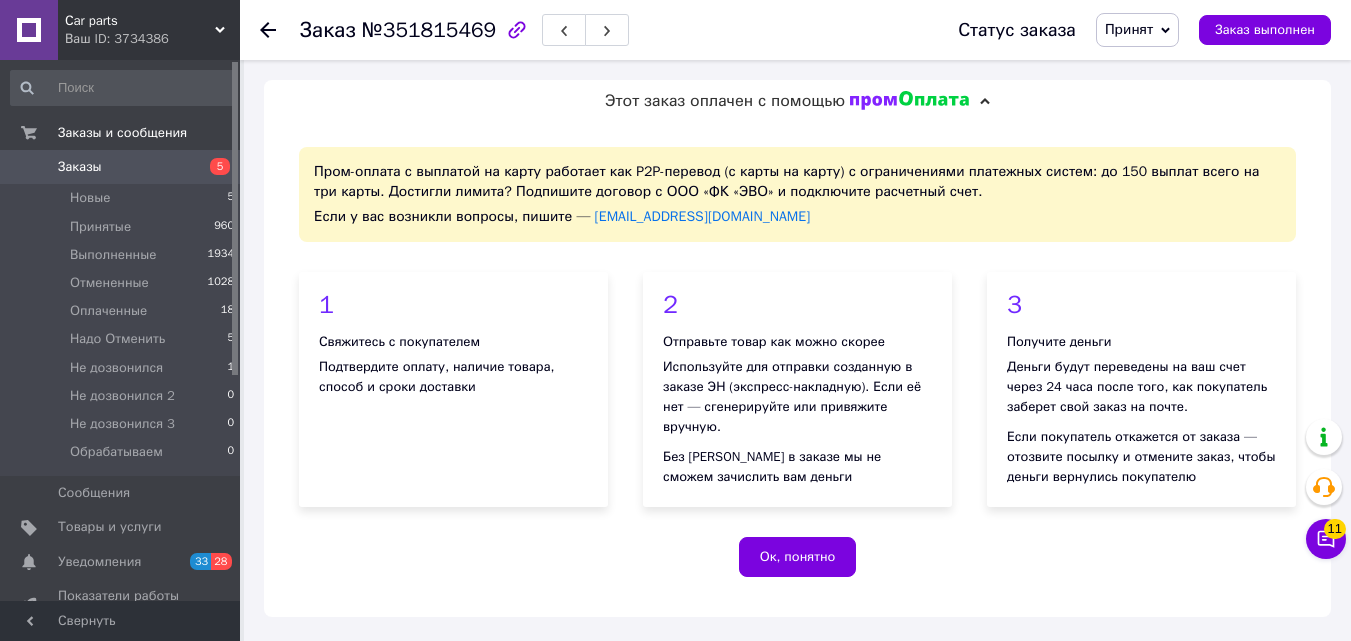 scroll, scrollTop: 72, scrollLeft: 0, axis: vertical 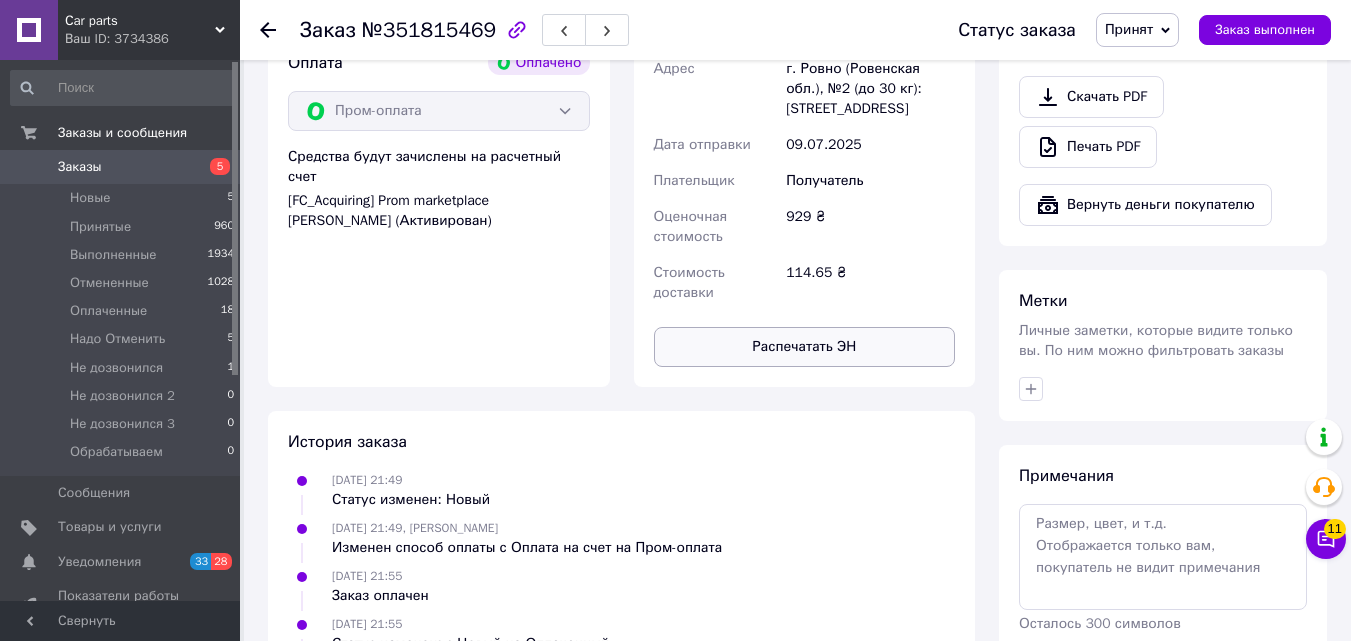 click on "Распечатать ЭН" at bounding box center (805, 347) 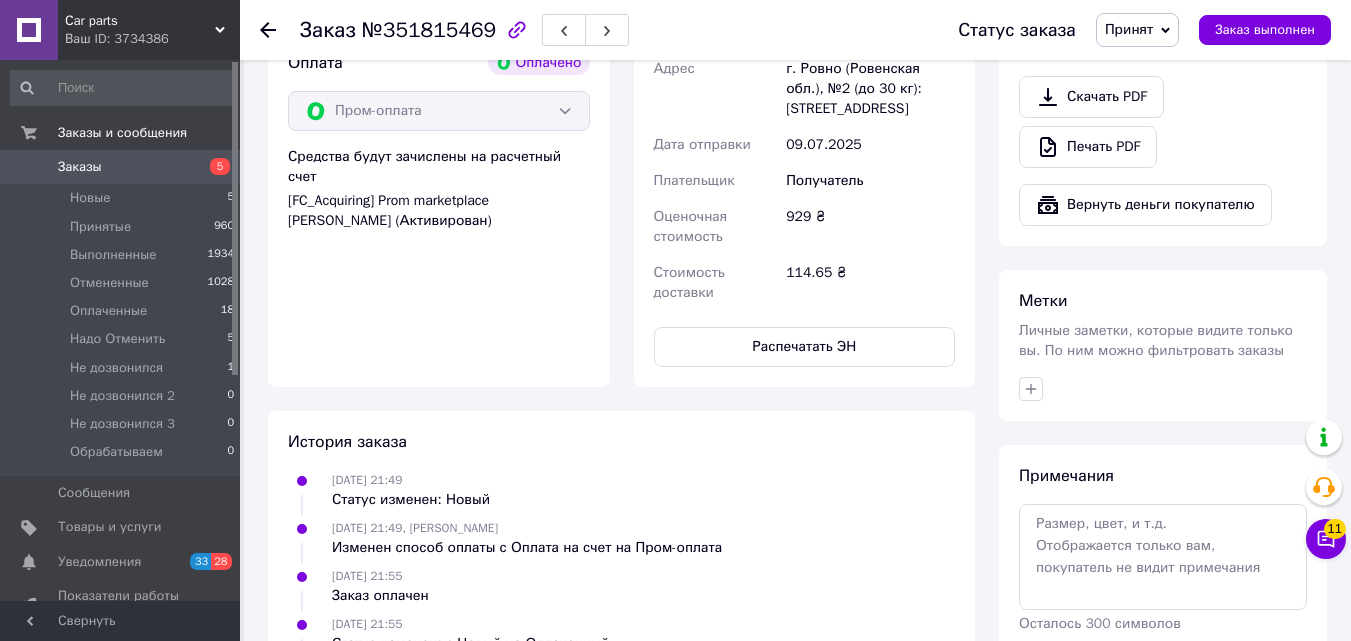 click 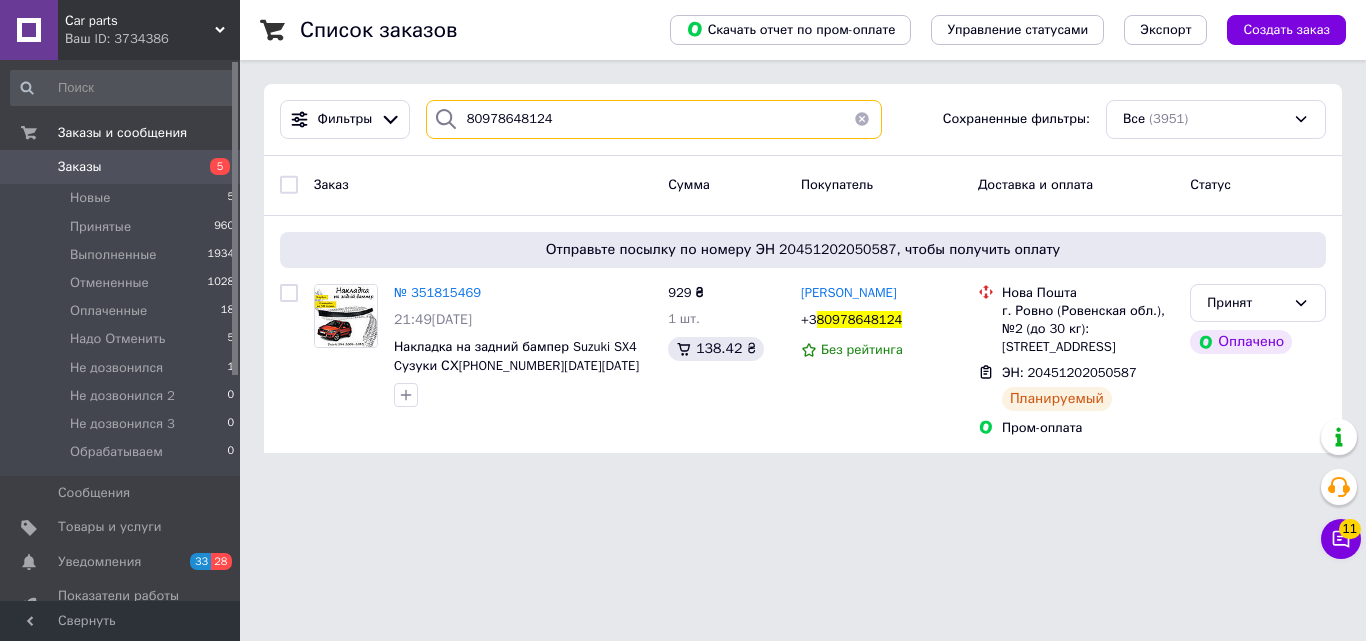 drag, startPoint x: 551, startPoint y: 122, endPoint x: 408, endPoint y: 121, distance: 143.0035 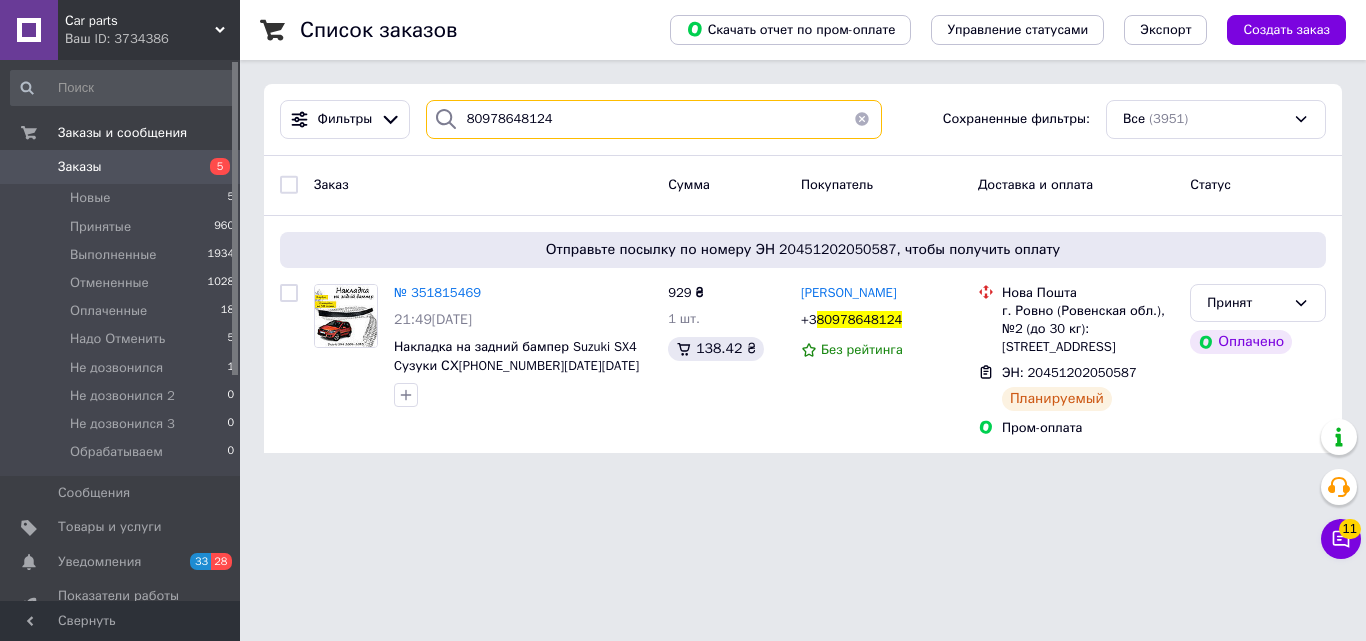 click on "Фильтры 80978648124 Сохраненные фильтры: Все (3951)" at bounding box center (803, 119) 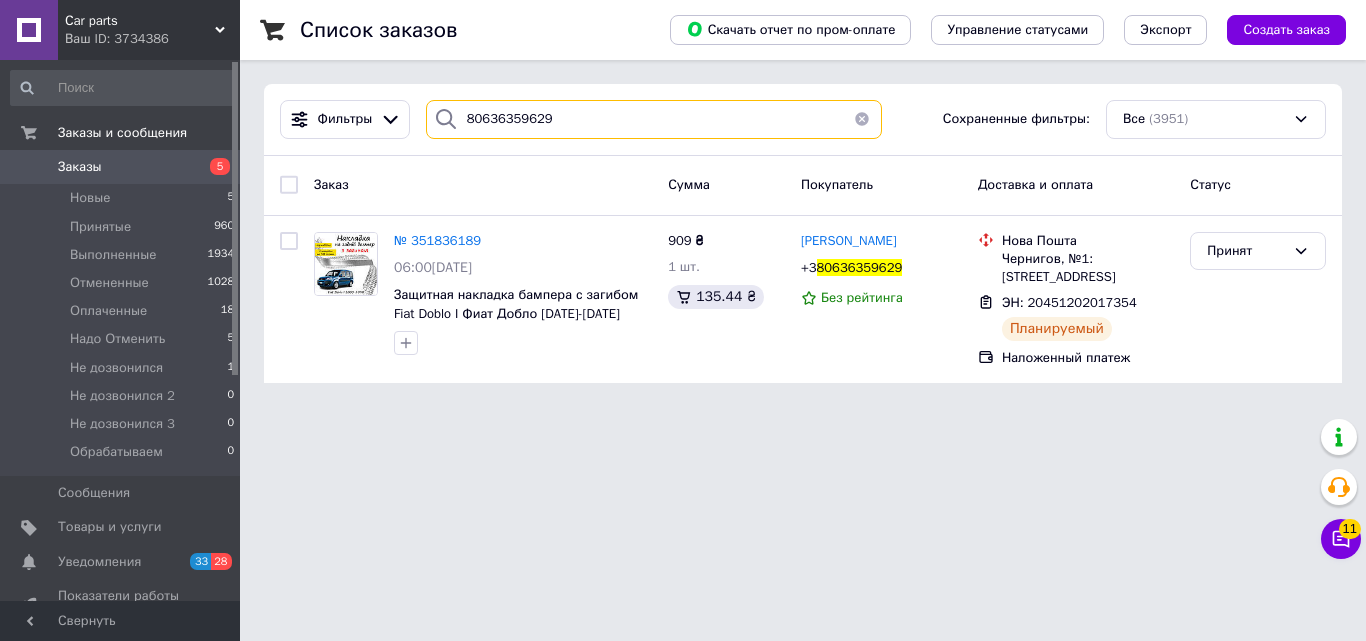 type on "80636359629" 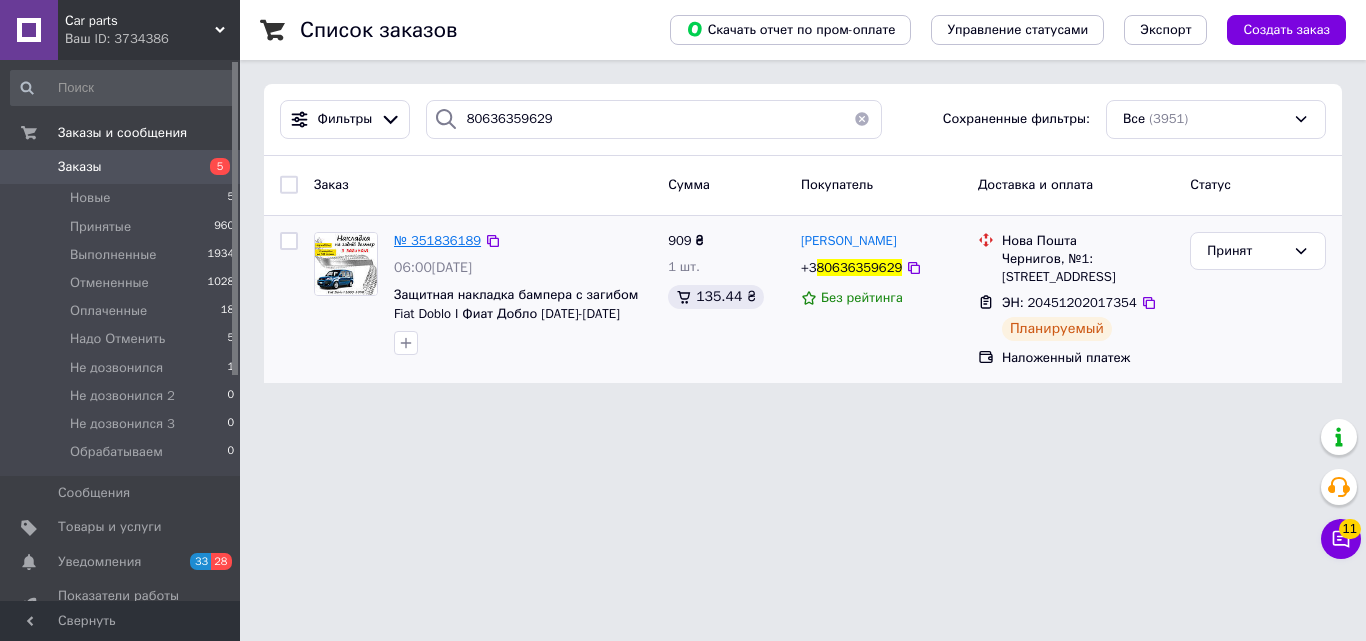 click on "№ 351836189" at bounding box center (437, 240) 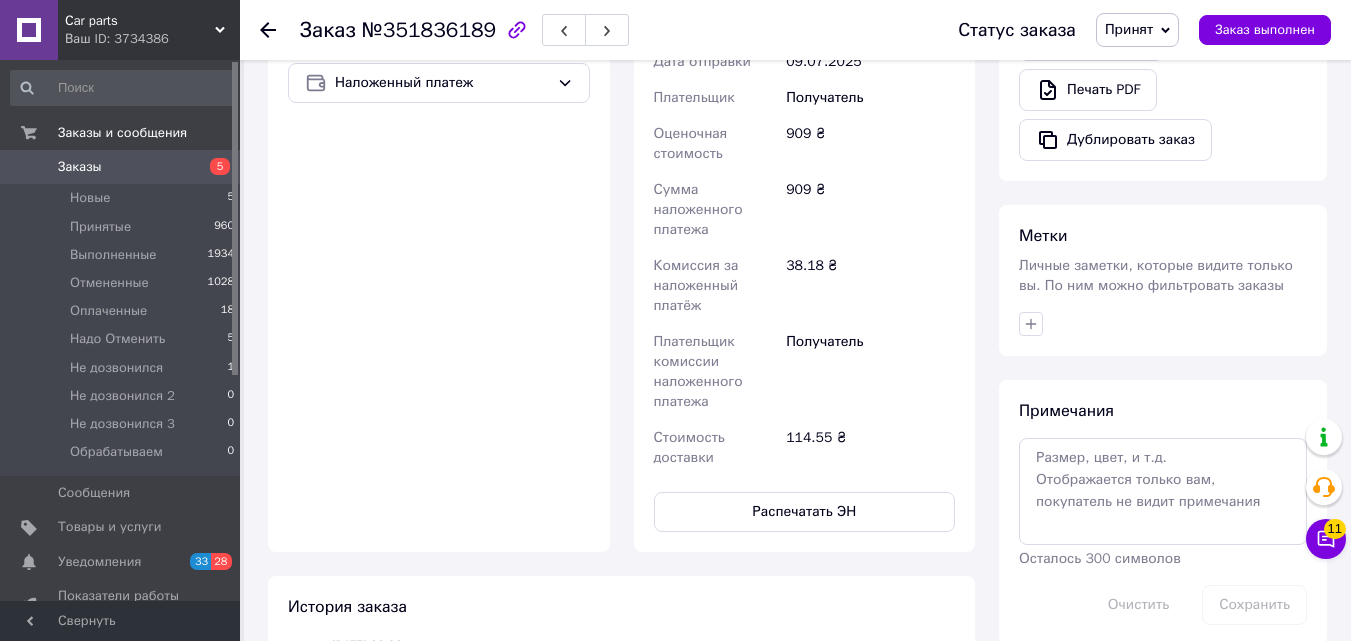 scroll, scrollTop: 1000, scrollLeft: 0, axis: vertical 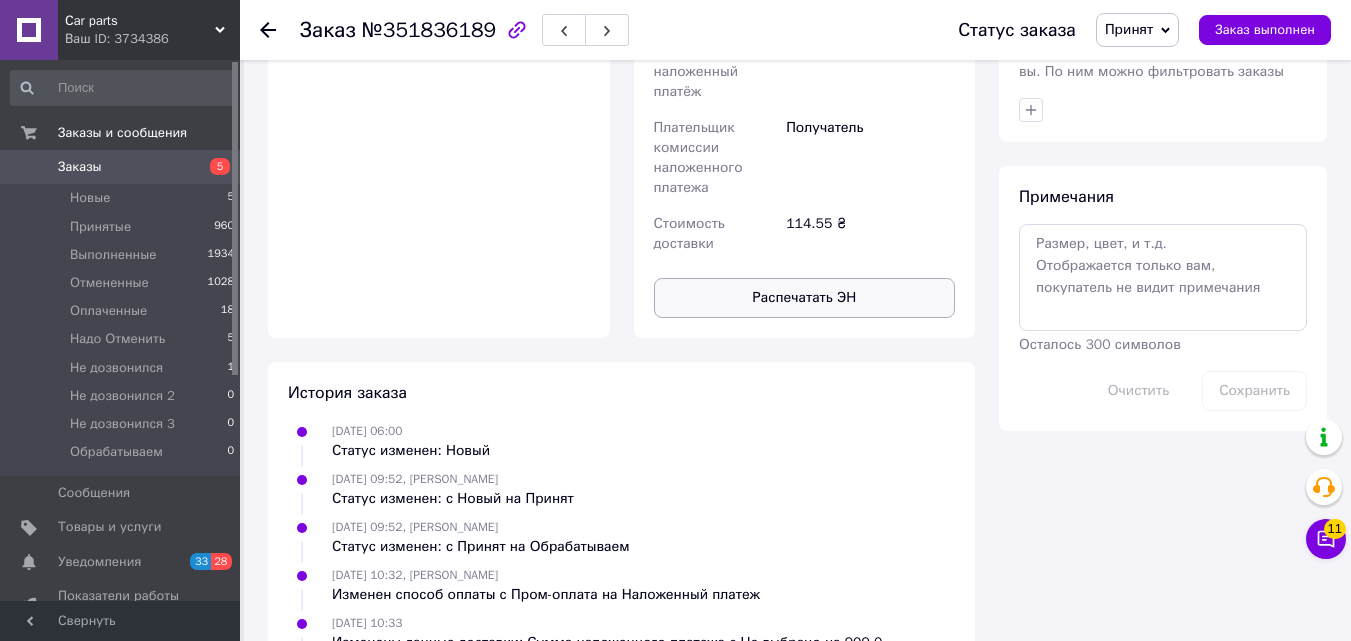 click on "Распечатать ЭН" at bounding box center (805, 298) 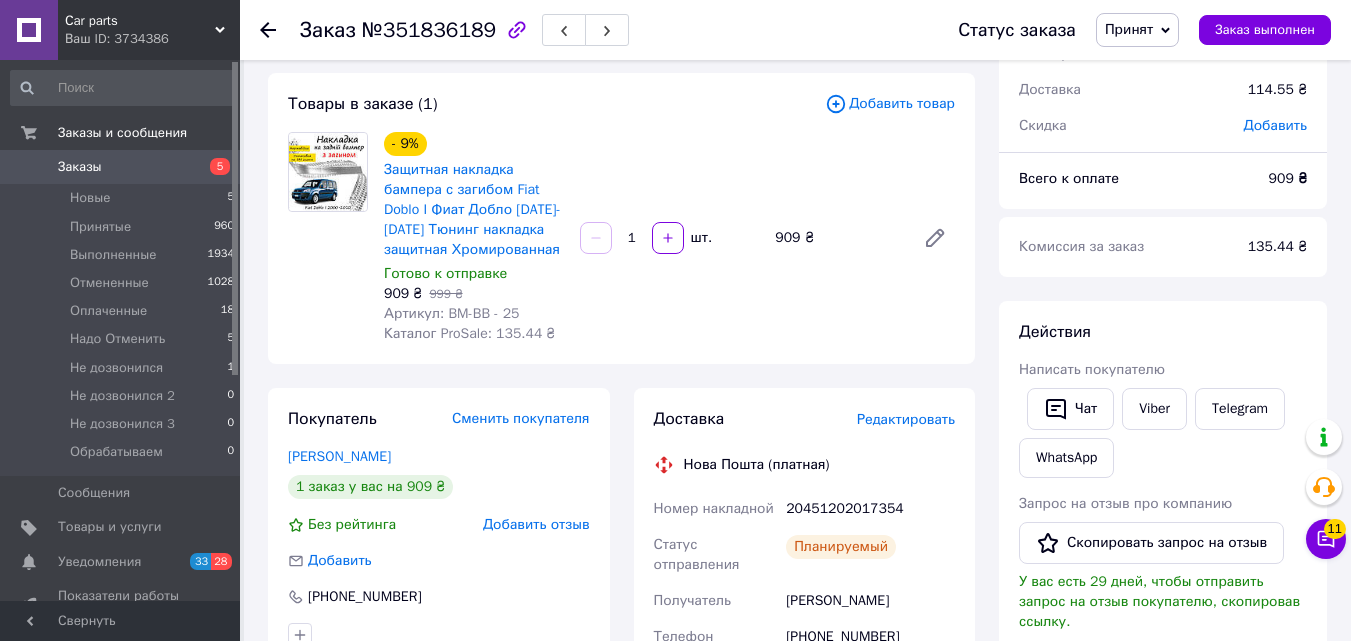 scroll, scrollTop: 0, scrollLeft: 0, axis: both 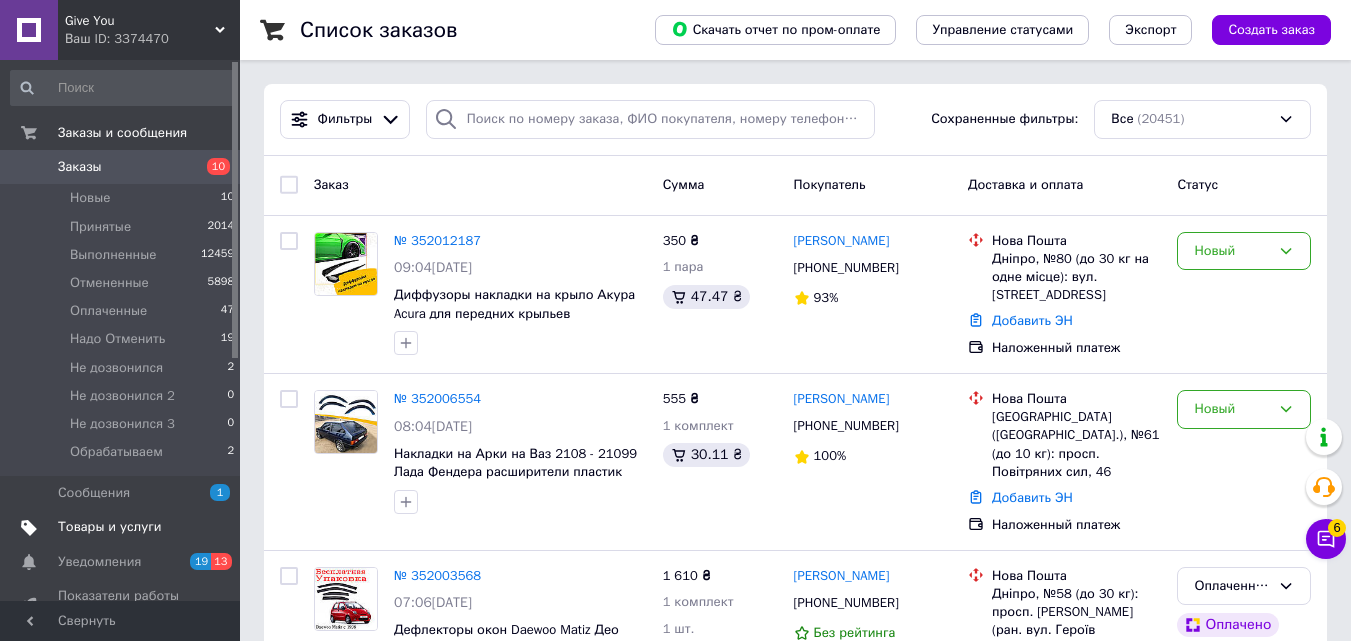 click on "Товары и услуги" at bounding box center [110, 527] 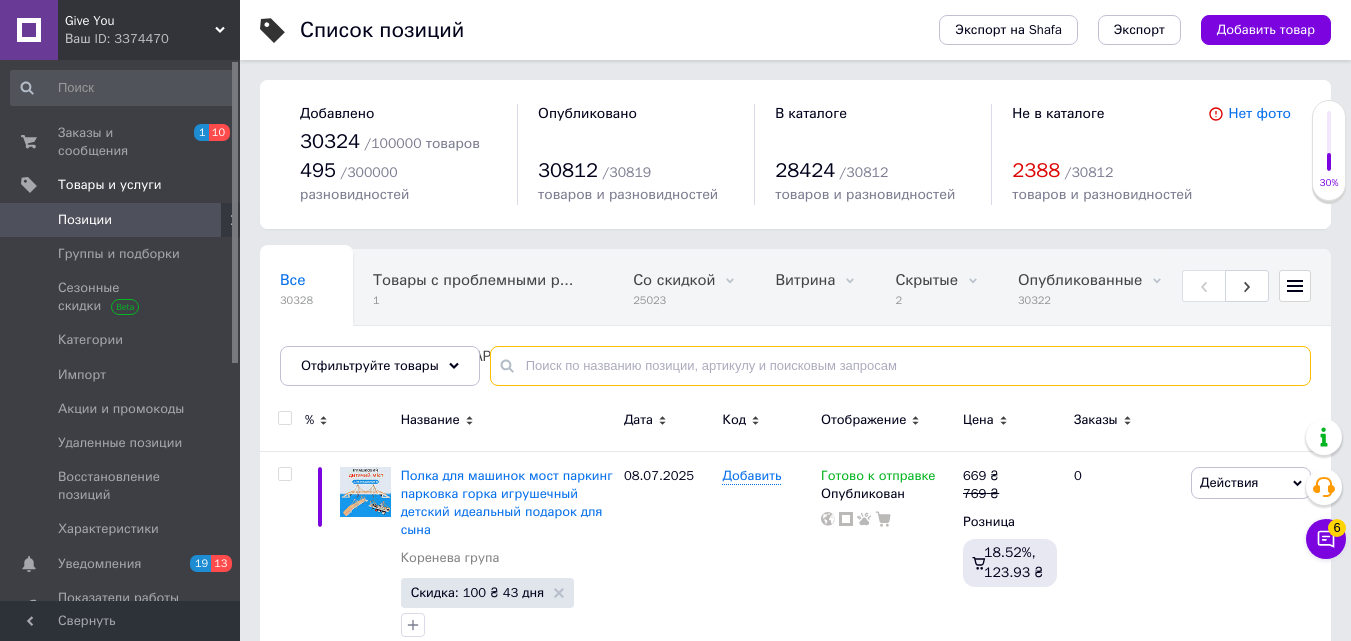 click at bounding box center (900, 366) 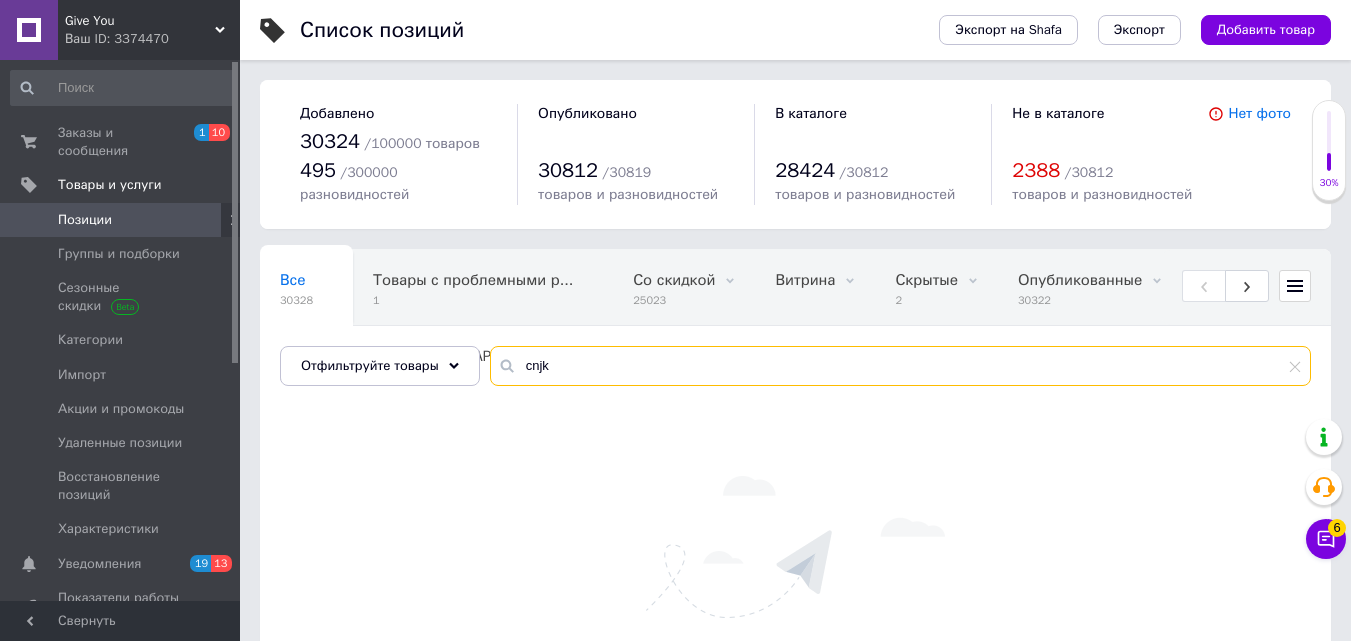 drag, startPoint x: 524, startPoint y: 345, endPoint x: 503, endPoint y: 349, distance: 21.377558 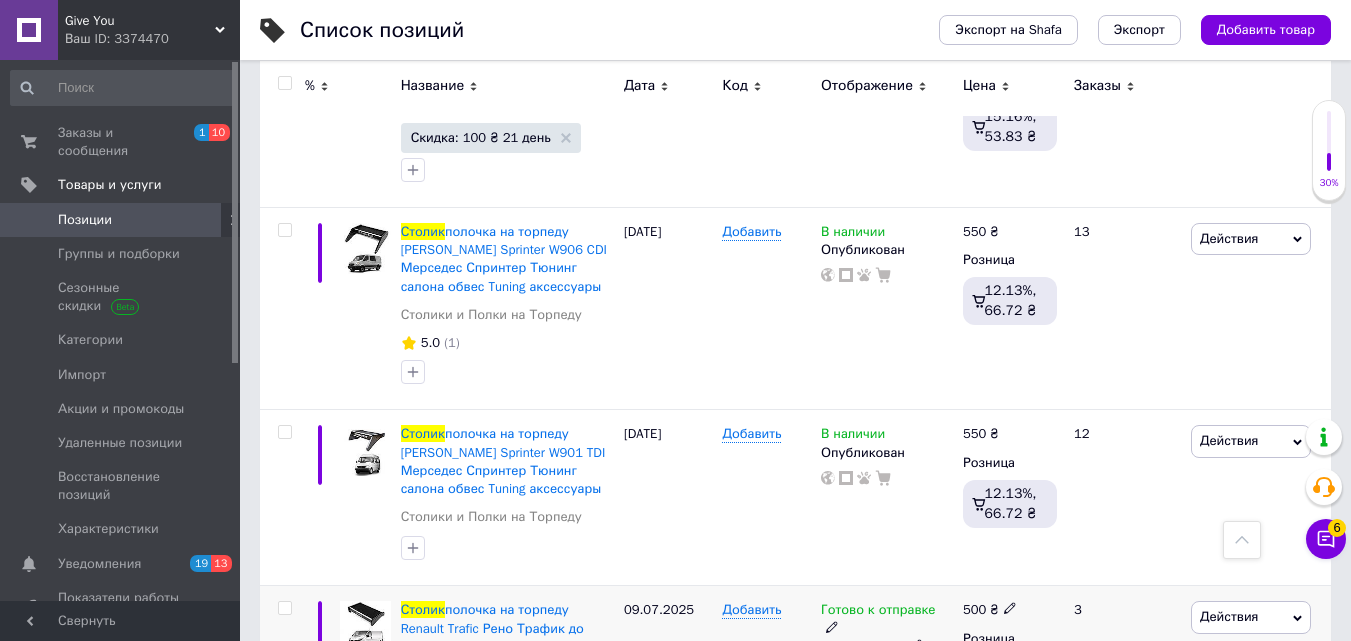 scroll, scrollTop: 900, scrollLeft: 0, axis: vertical 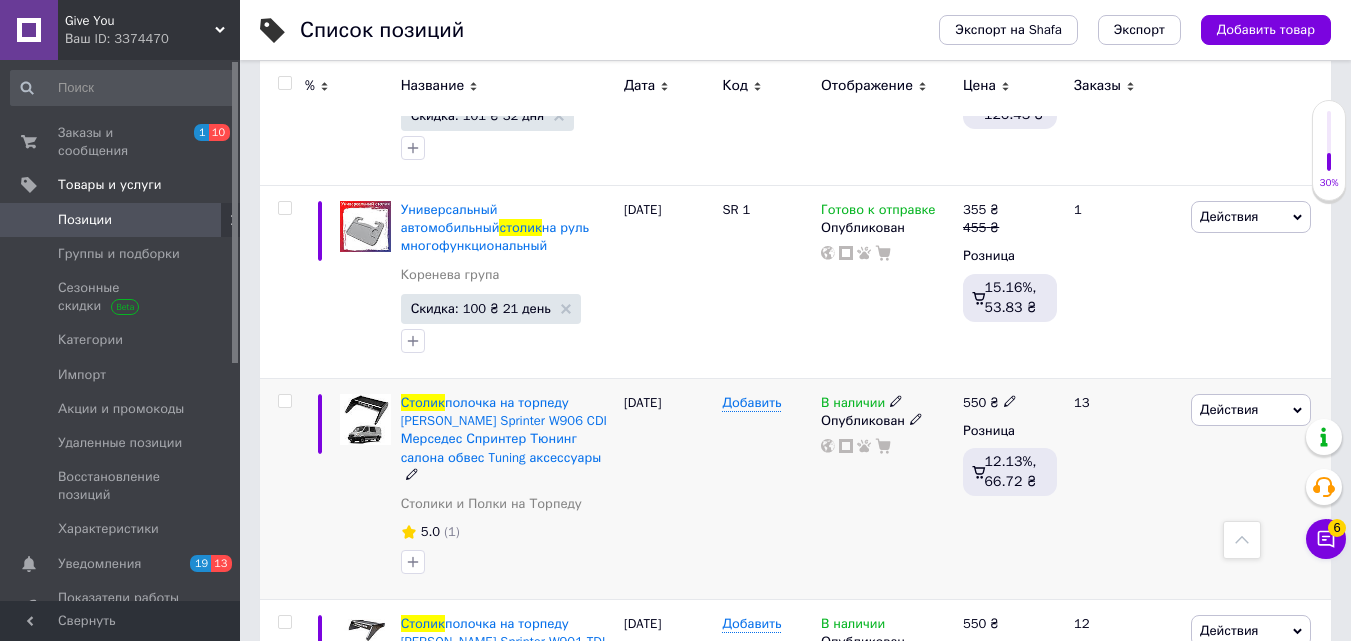 type on "столик" 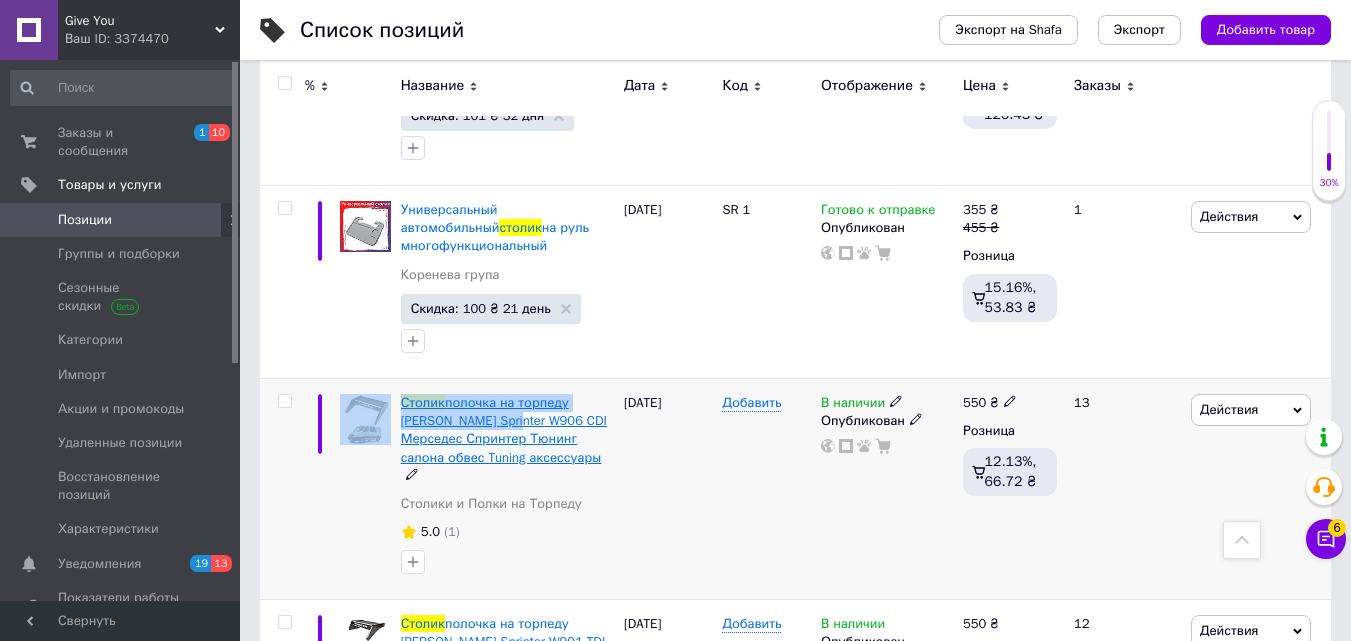 drag, startPoint x: 394, startPoint y: 365, endPoint x: 503, endPoint y: 383, distance: 110.47624 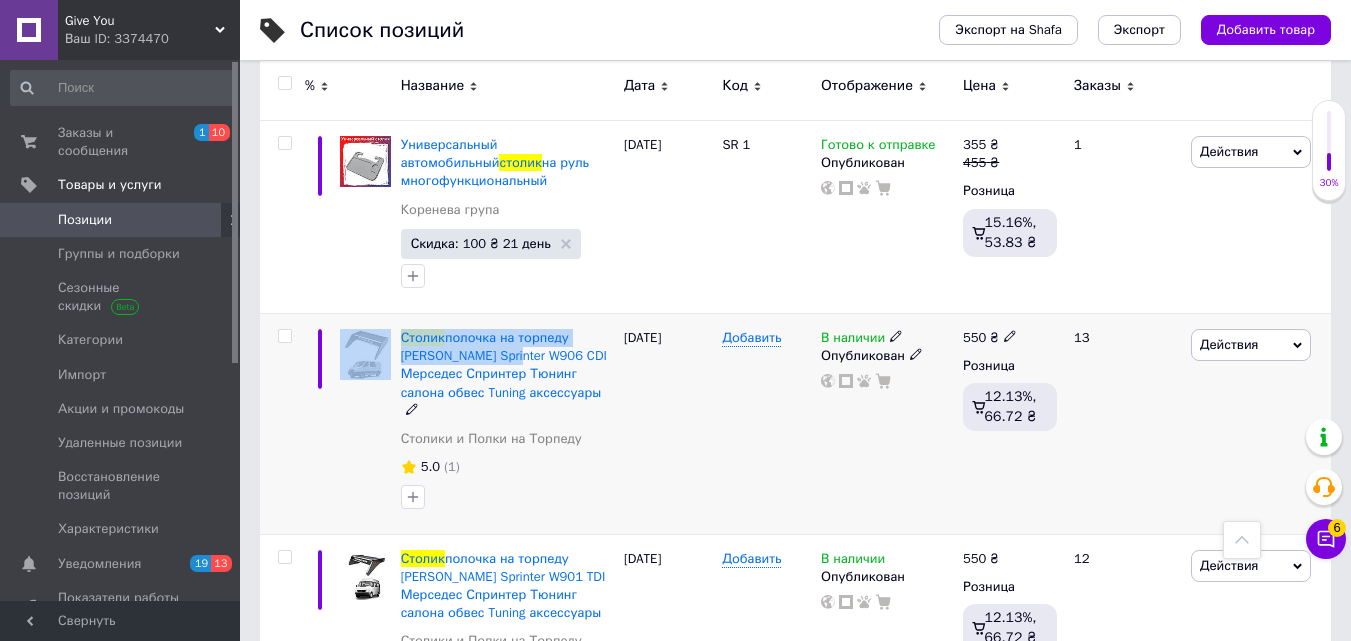 scroll, scrollTop: 1000, scrollLeft: 0, axis: vertical 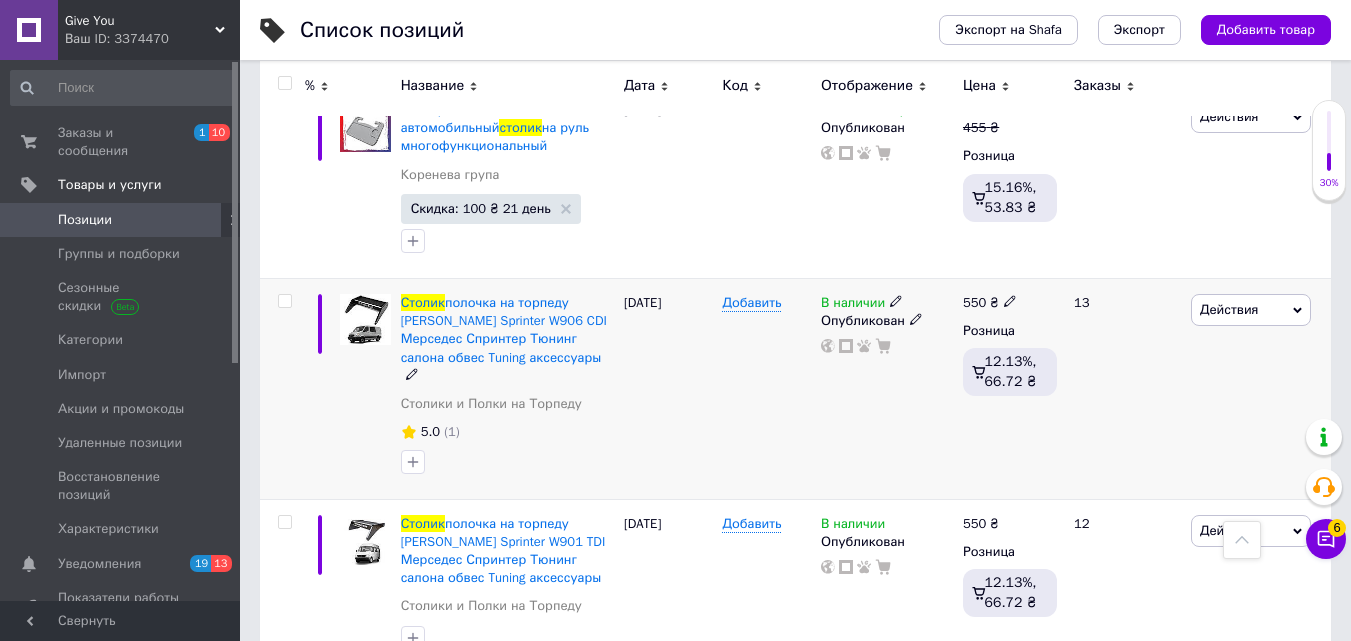 click on "Добавить" at bounding box center [766, 388] 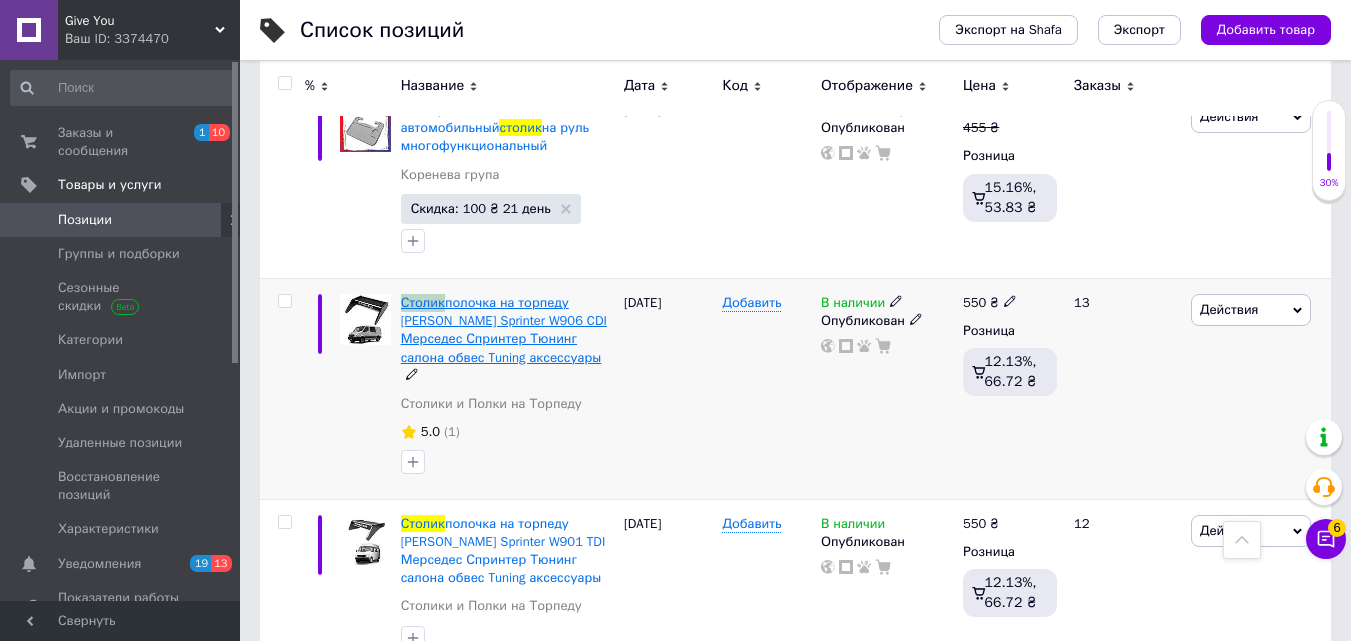 drag, startPoint x: 397, startPoint y: 265, endPoint x: 440, endPoint y: 261, distance: 43.185646 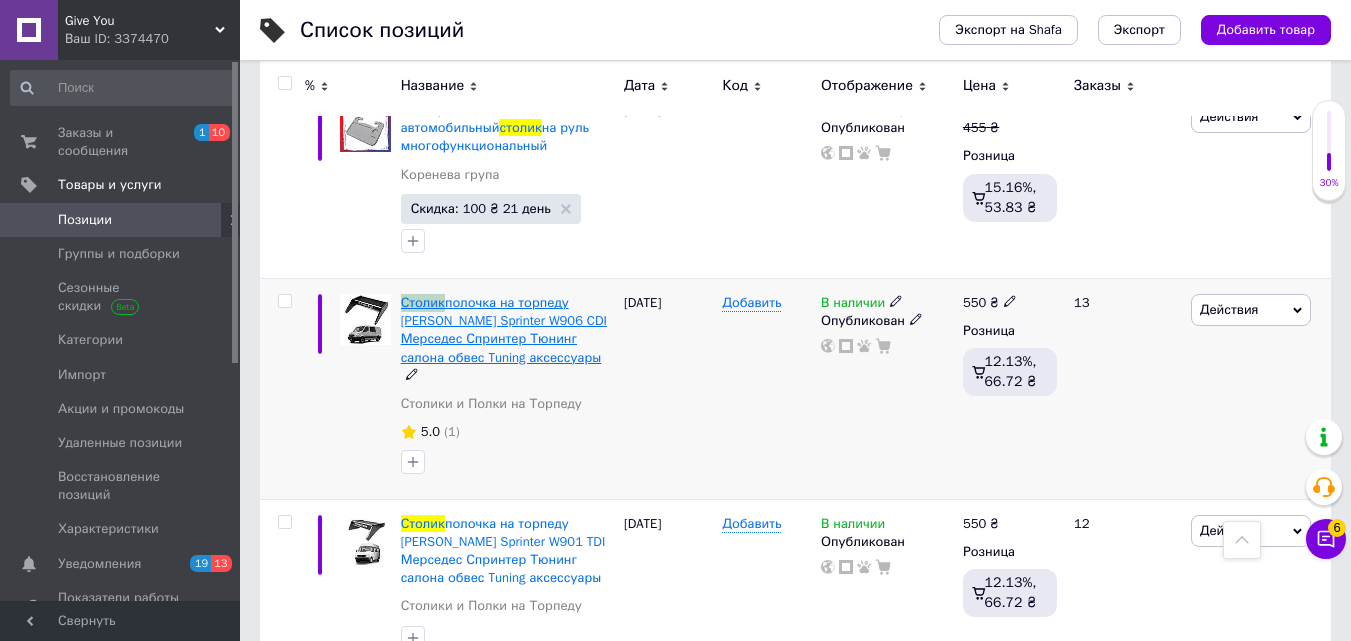 click on "Столик  полочка на торпеду Mercedes Sprinter W906 CDI Мерседес Спринтер Тюнинг салона обвес Tuning аксессуары Столики и Полки на Торпеду 5.0 (1)" at bounding box center [507, 388] 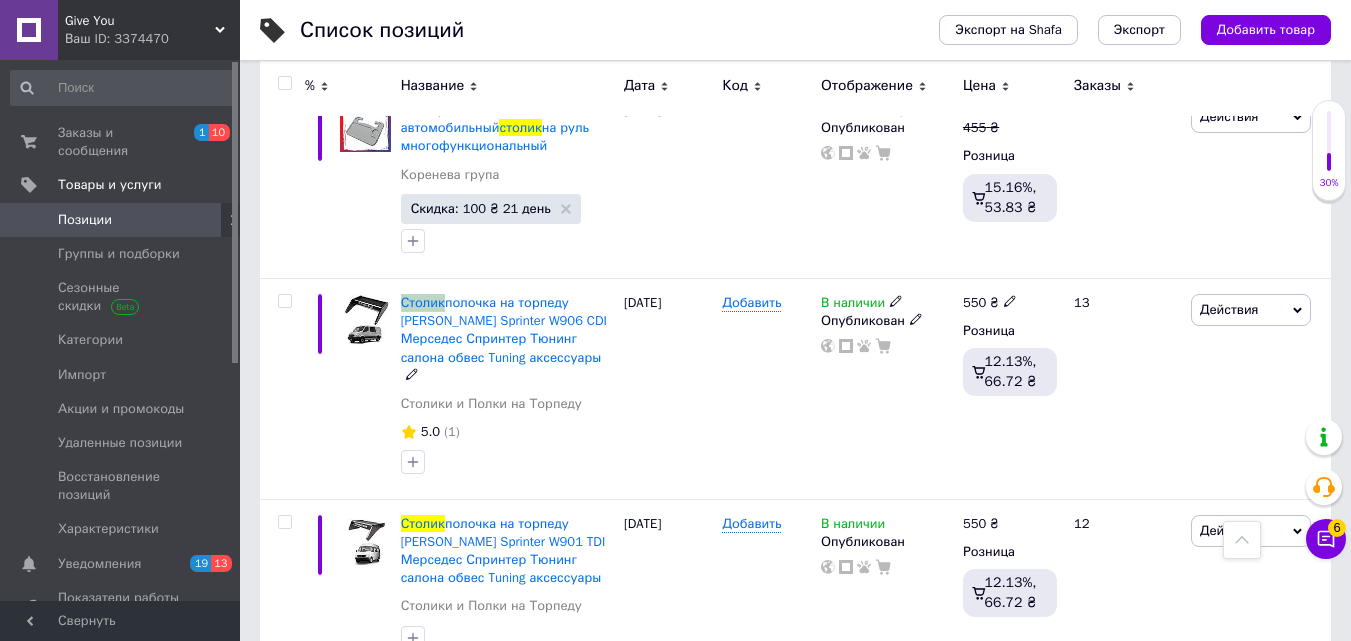 copy on "Столик" 